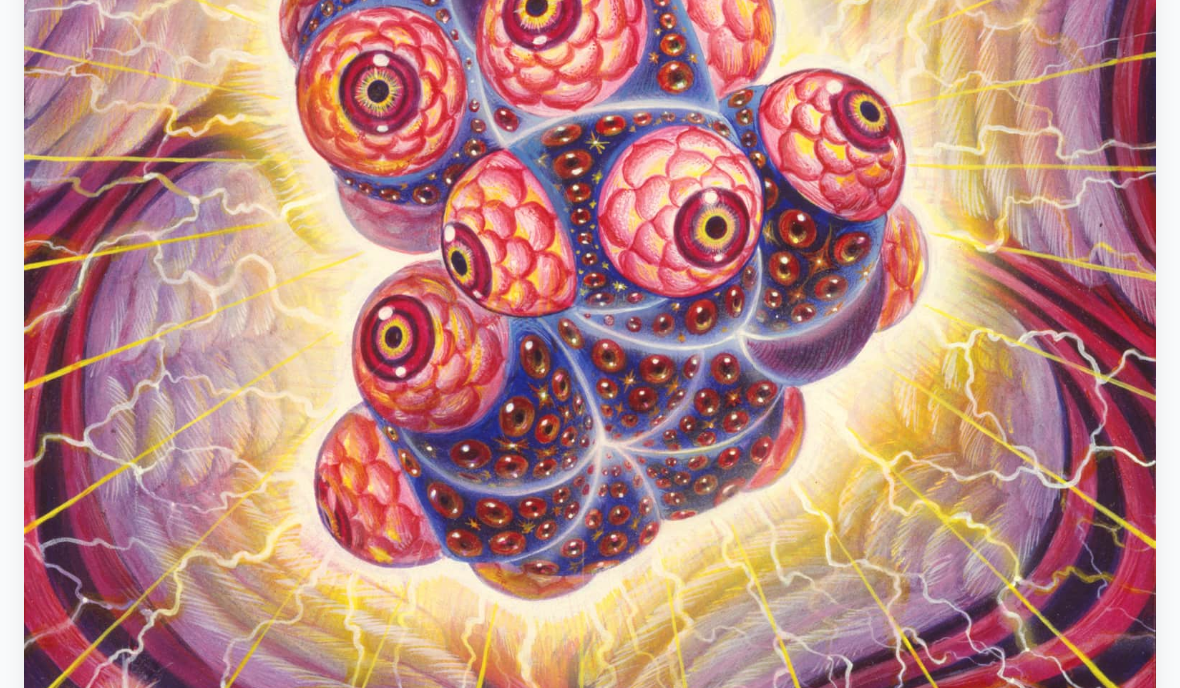 scroll, scrollTop: 712, scrollLeft: 0, axis: vertical 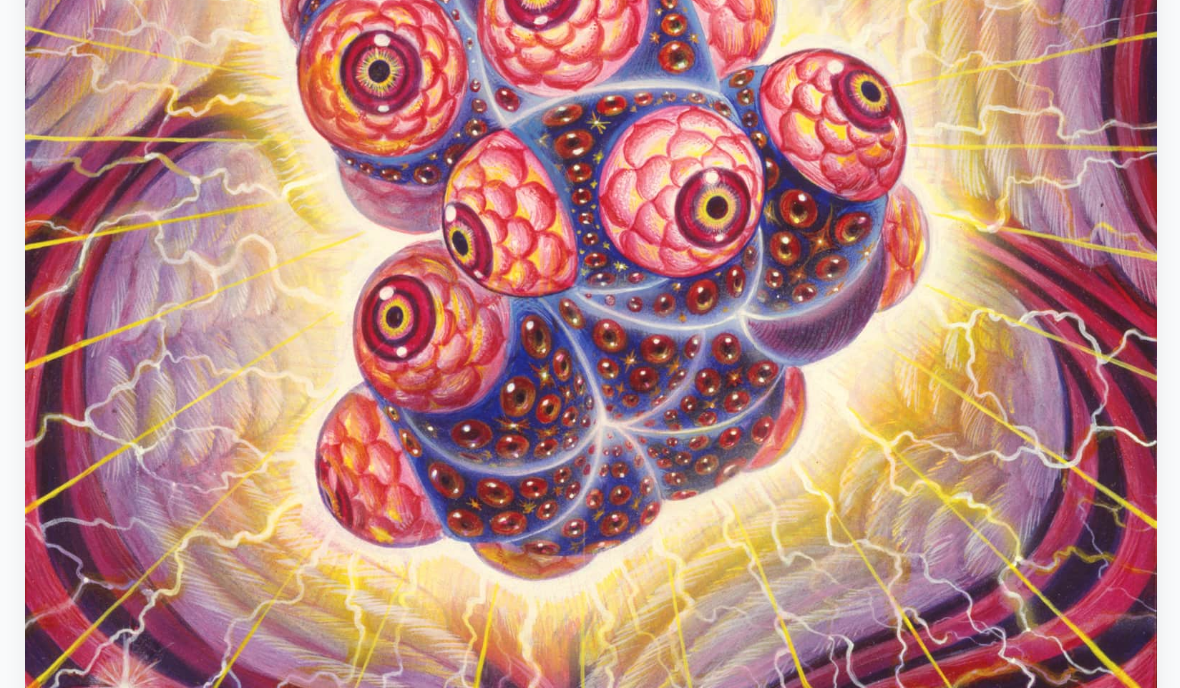 click at bounding box center [591, 155] 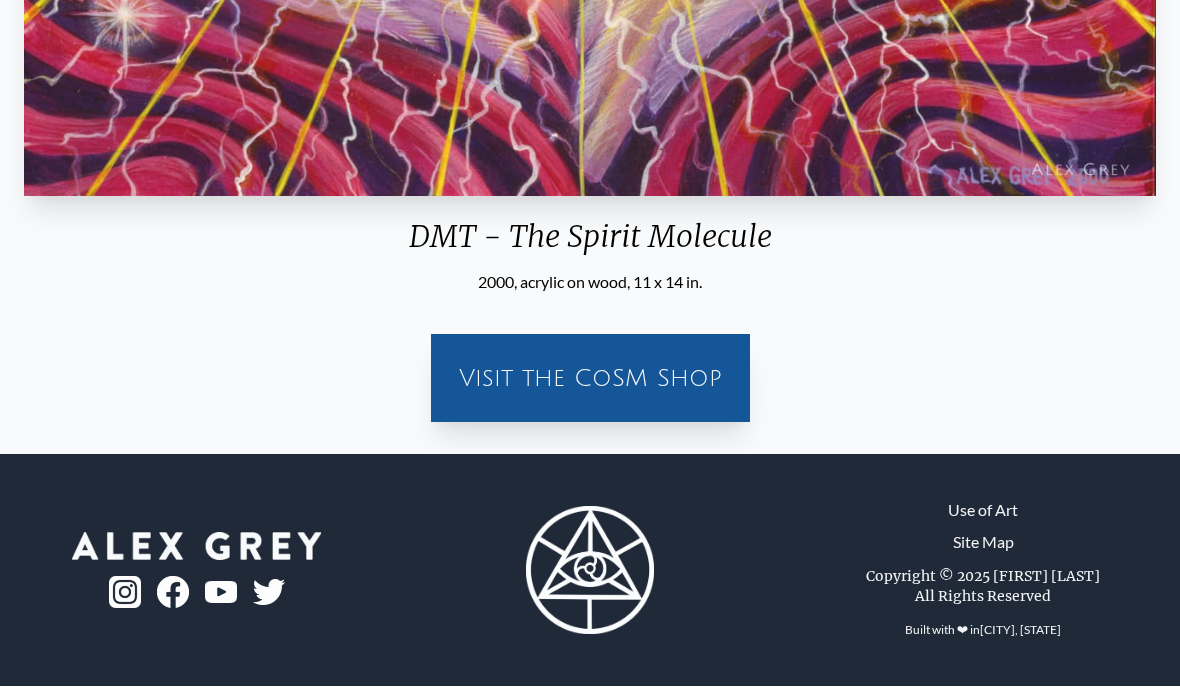 scroll, scrollTop: 1301, scrollLeft: 0, axis: vertical 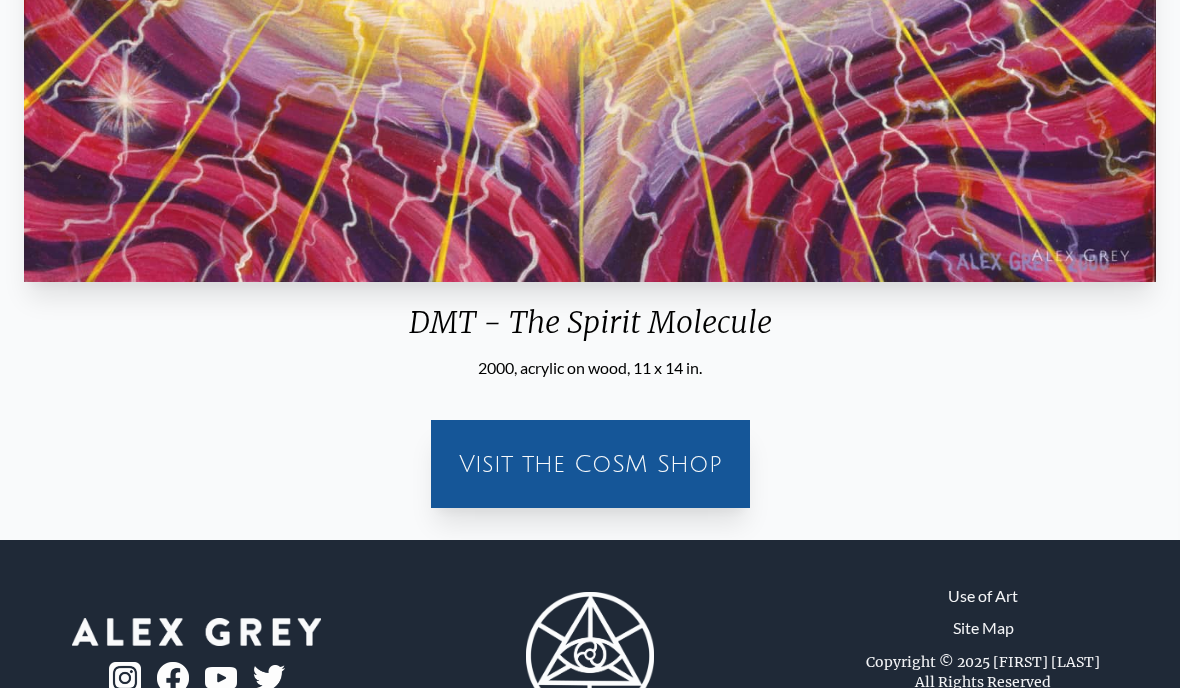 click on "Visit the CoSM Shop" at bounding box center (590, 464) 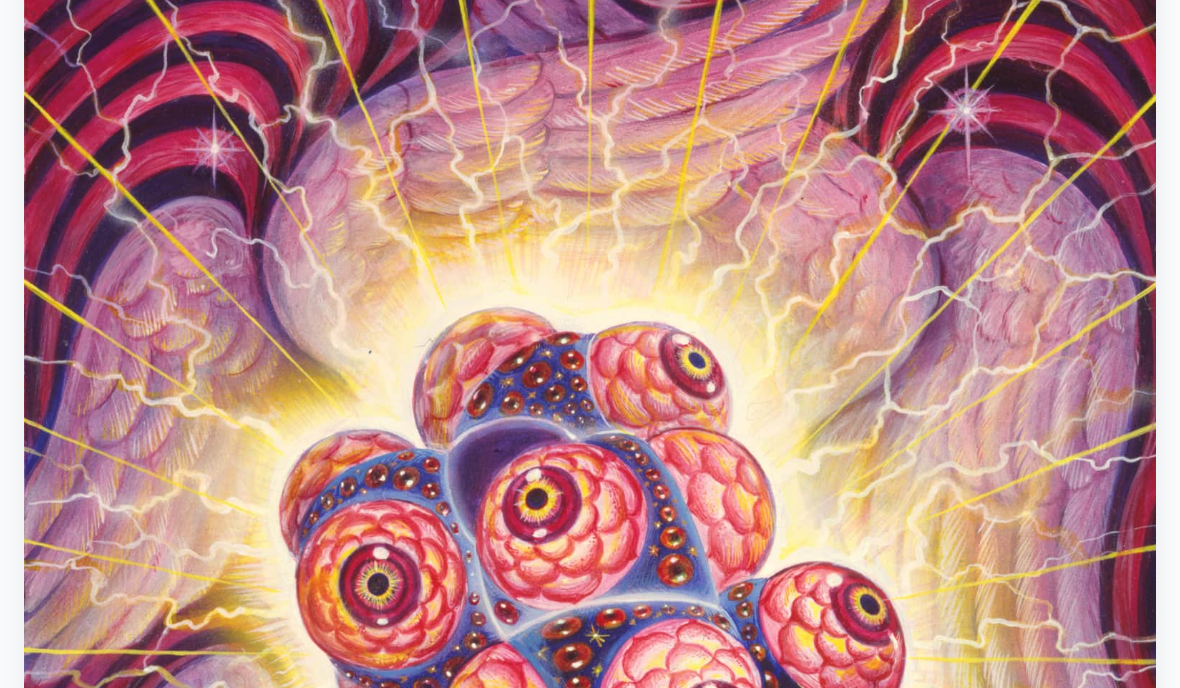 scroll, scrollTop: 0, scrollLeft: 0, axis: both 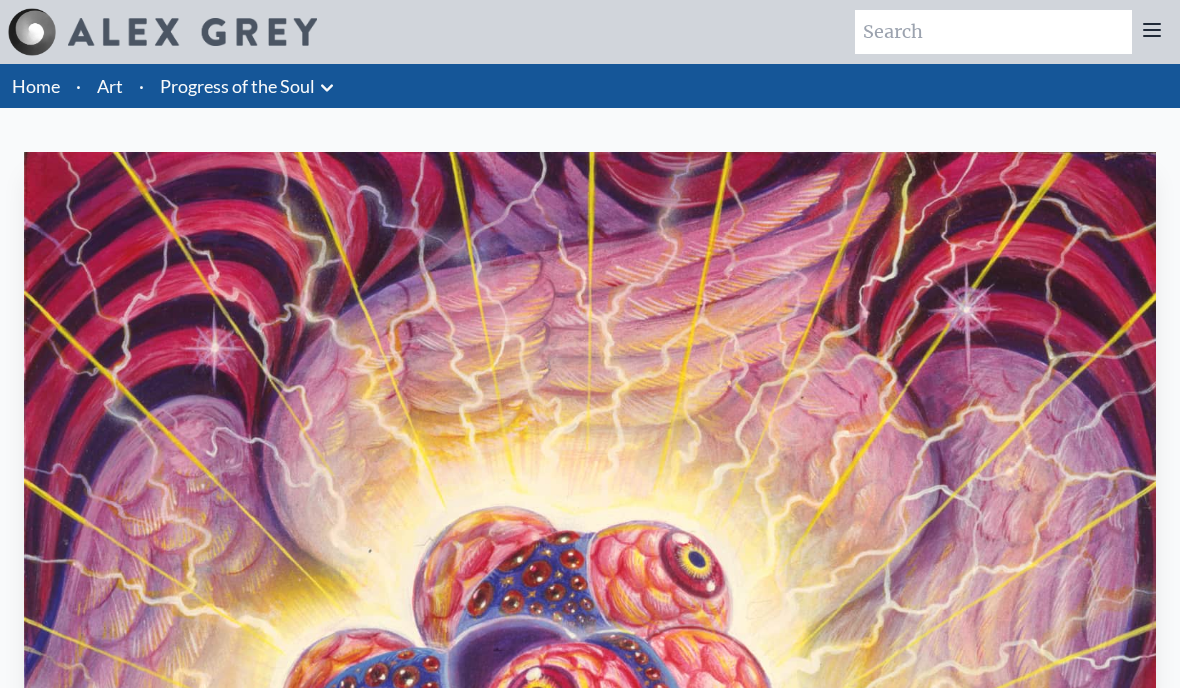 click on "Art" at bounding box center [110, 86] 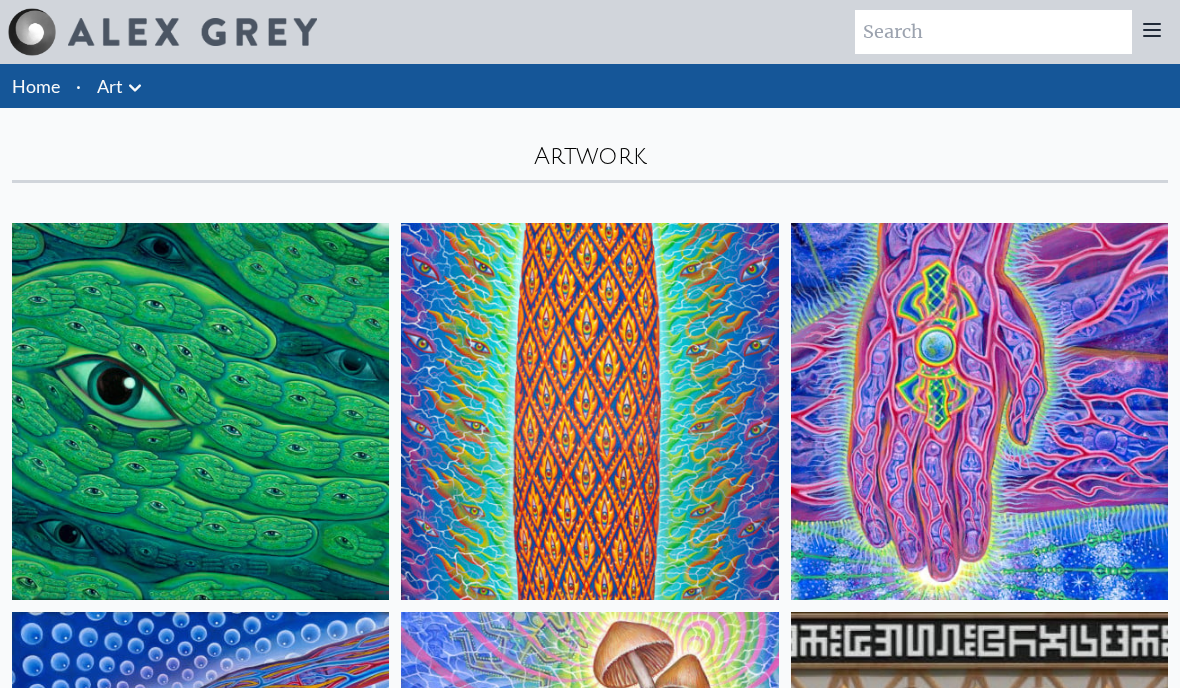 scroll, scrollTop: 114, scrollLeft: 0, axis: vertical 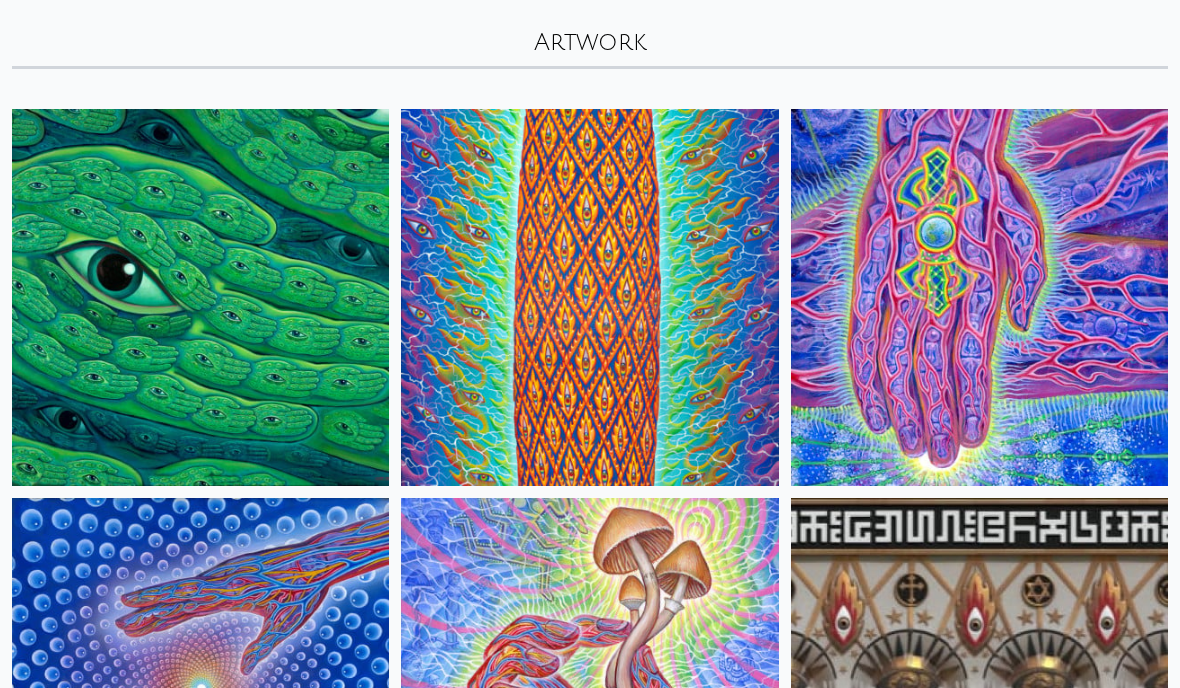 click at bounding box center (200, 297) 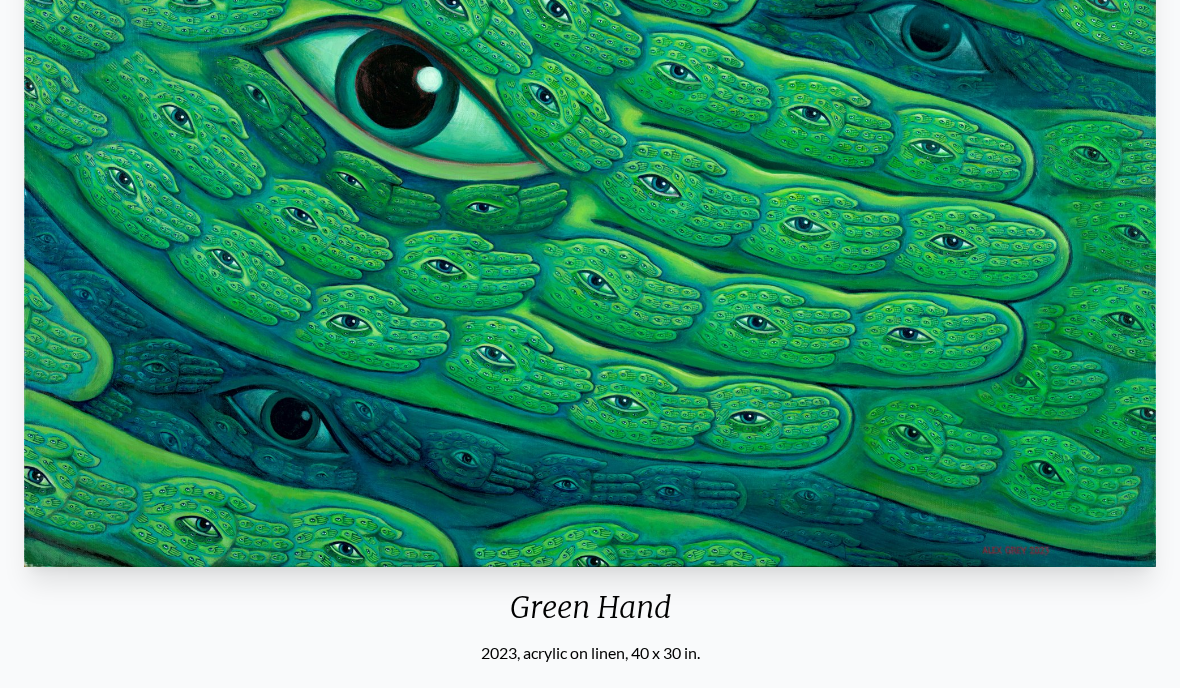 scroll, scrollTop: 466, scrollLeft: 0, axis: vertical 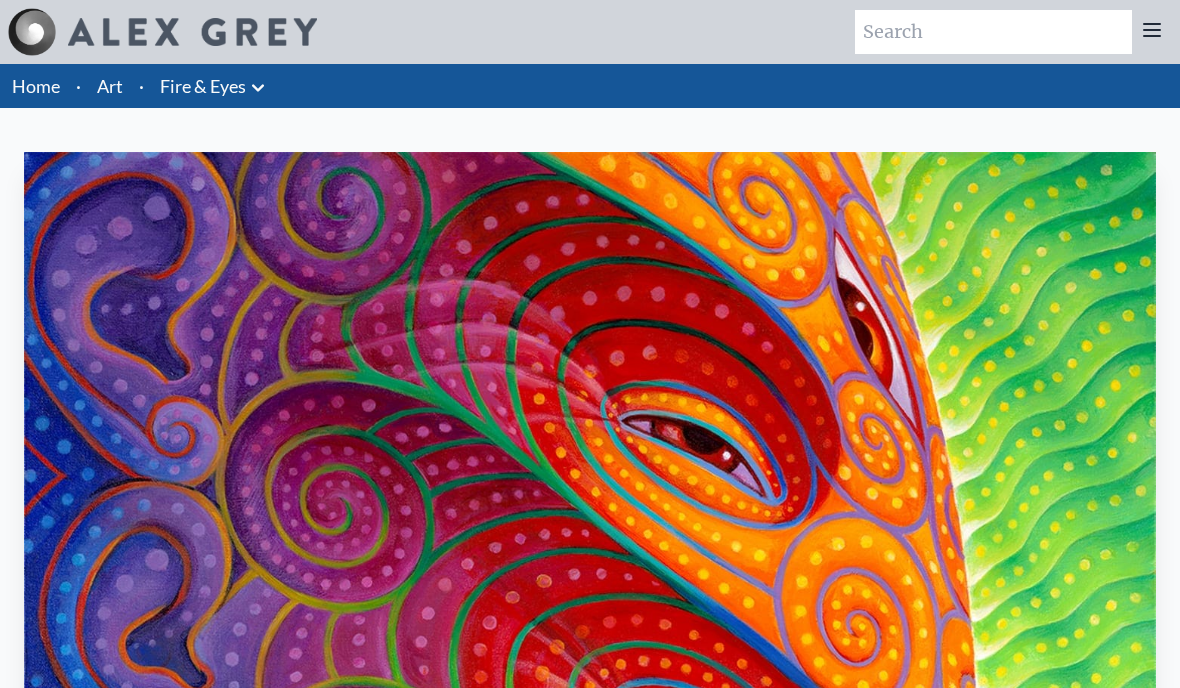 click on "Art" at bounding box center (110, 86) 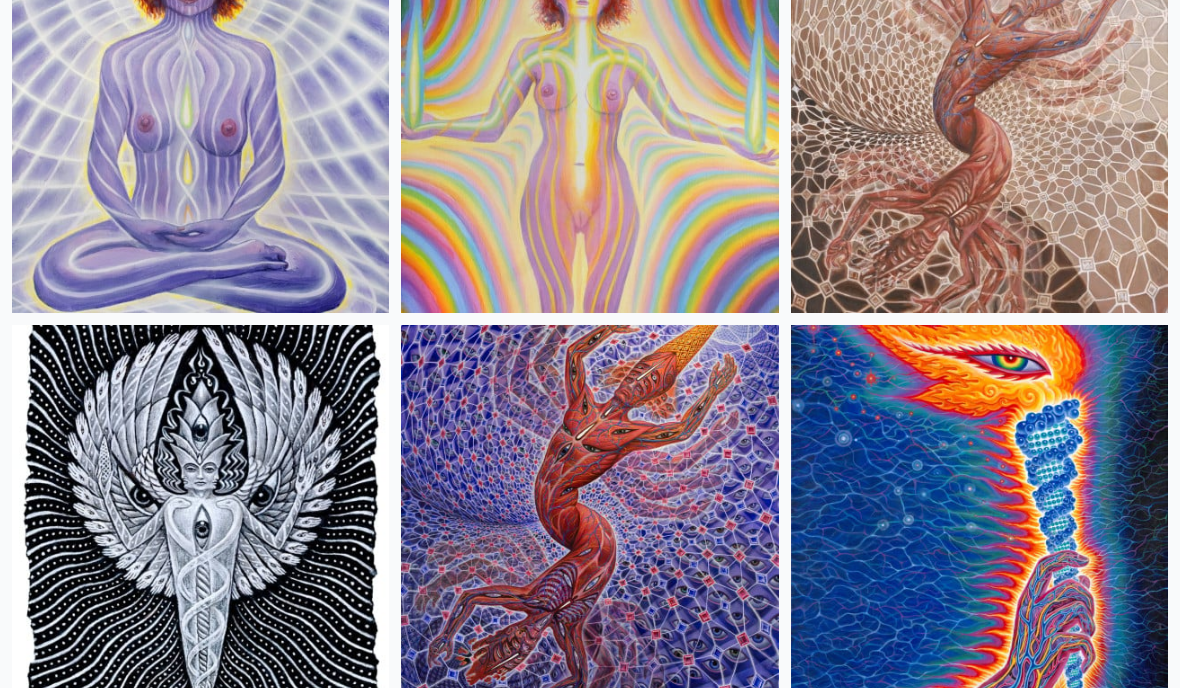 scroll, scrollTop: 2927, scrollLeft: 0, axis: vertical 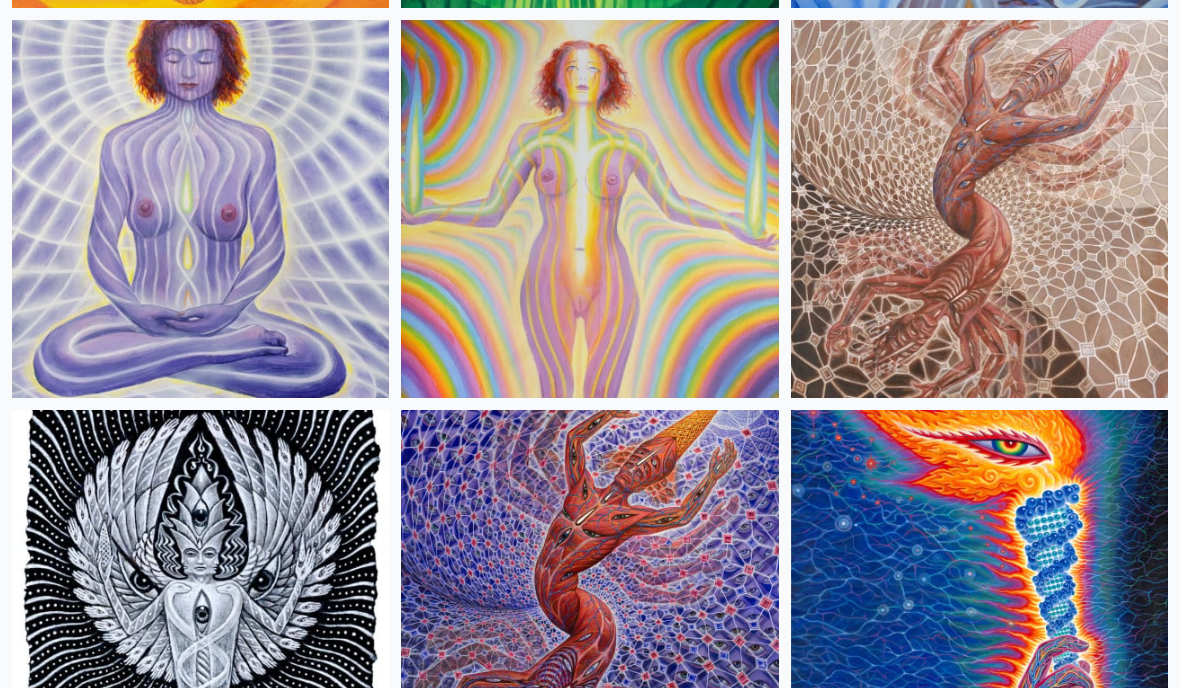 click at bounding box center (979, 209) 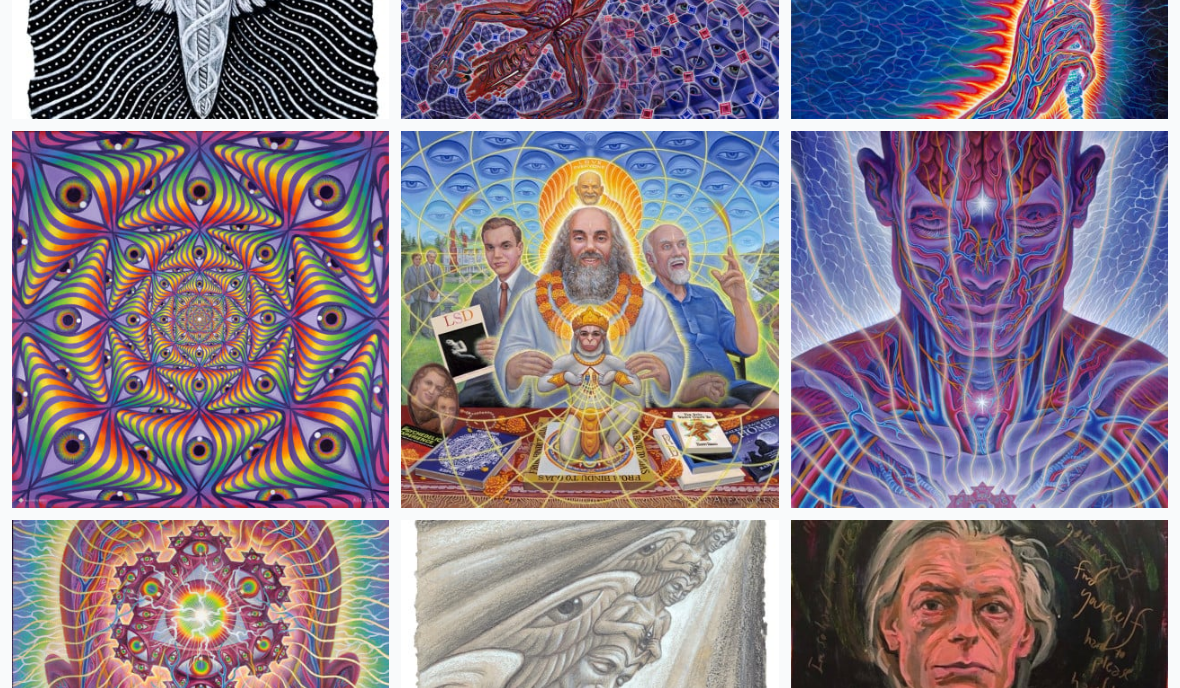 scroll, scrollTop: 3600, scrollLeft: 0, axis: vertical 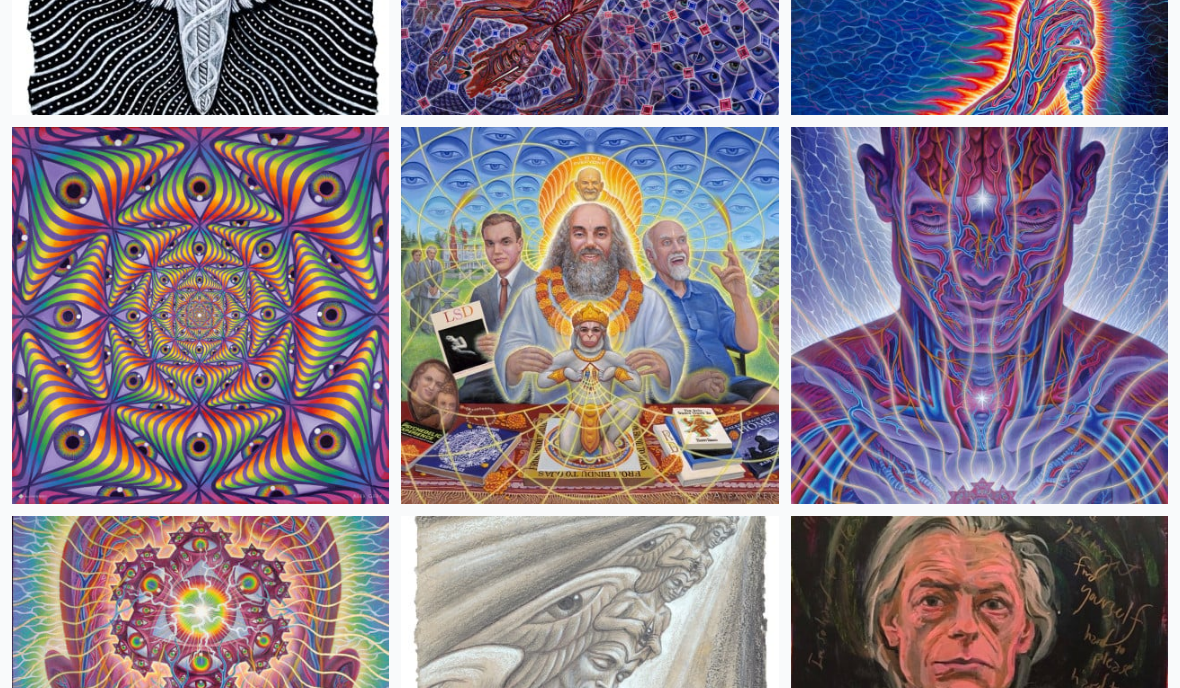 click at bounding box center (589, 315) 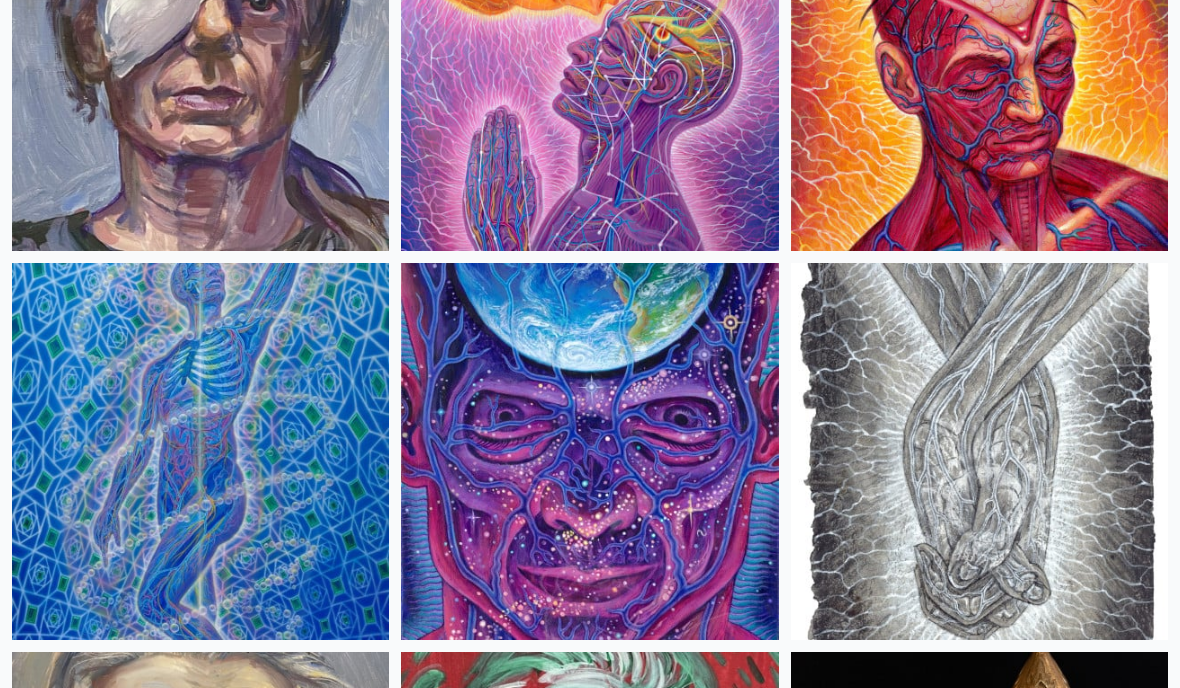 scroll, scrollTop: 7493, scrollLeft: 0, axis: vertical 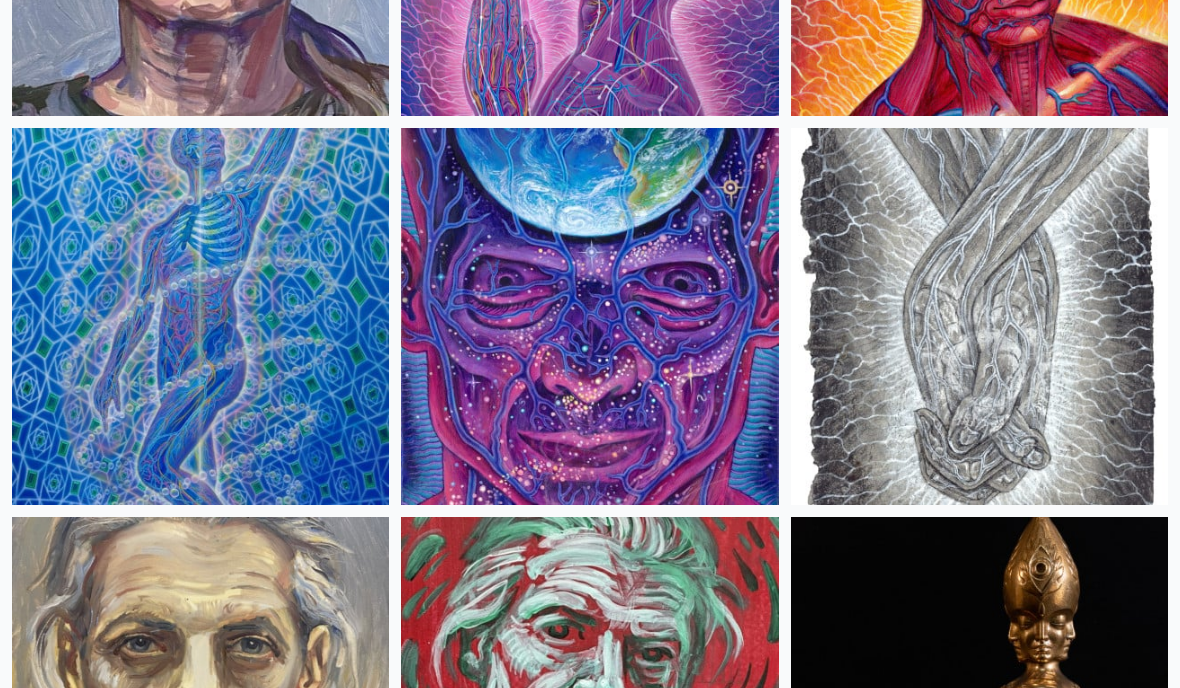 click at bounding box center [589, 316] 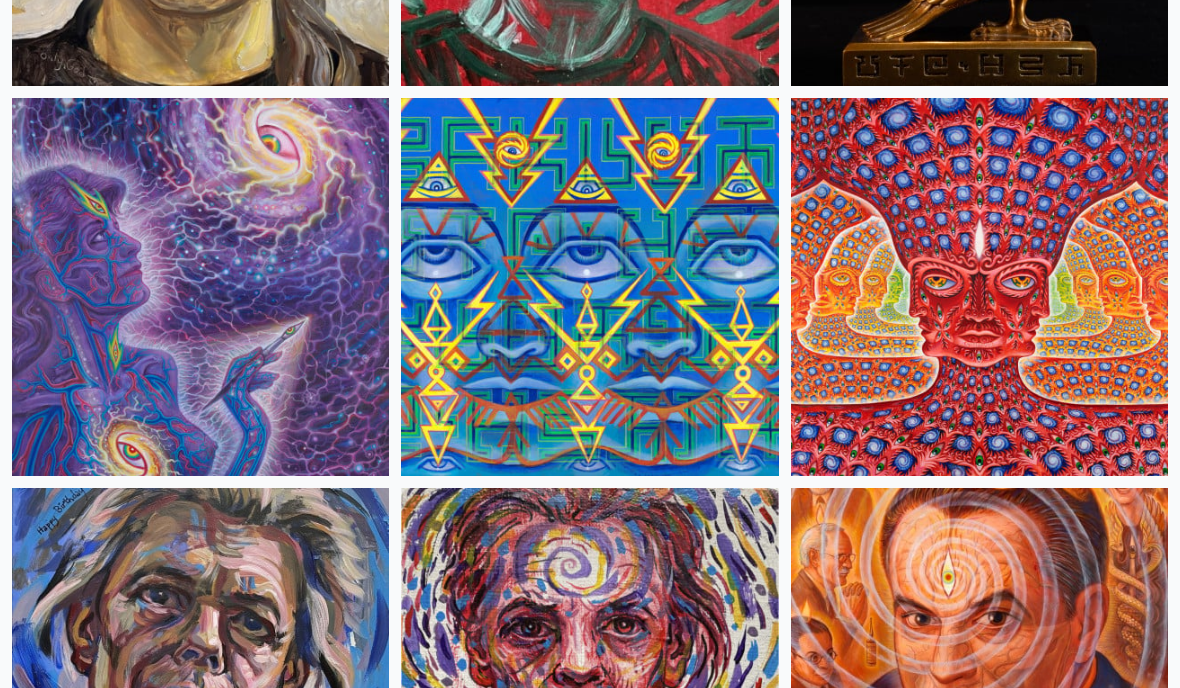 scroll, scrollTop: 8302, scrollLeft: 0, axis: vertical 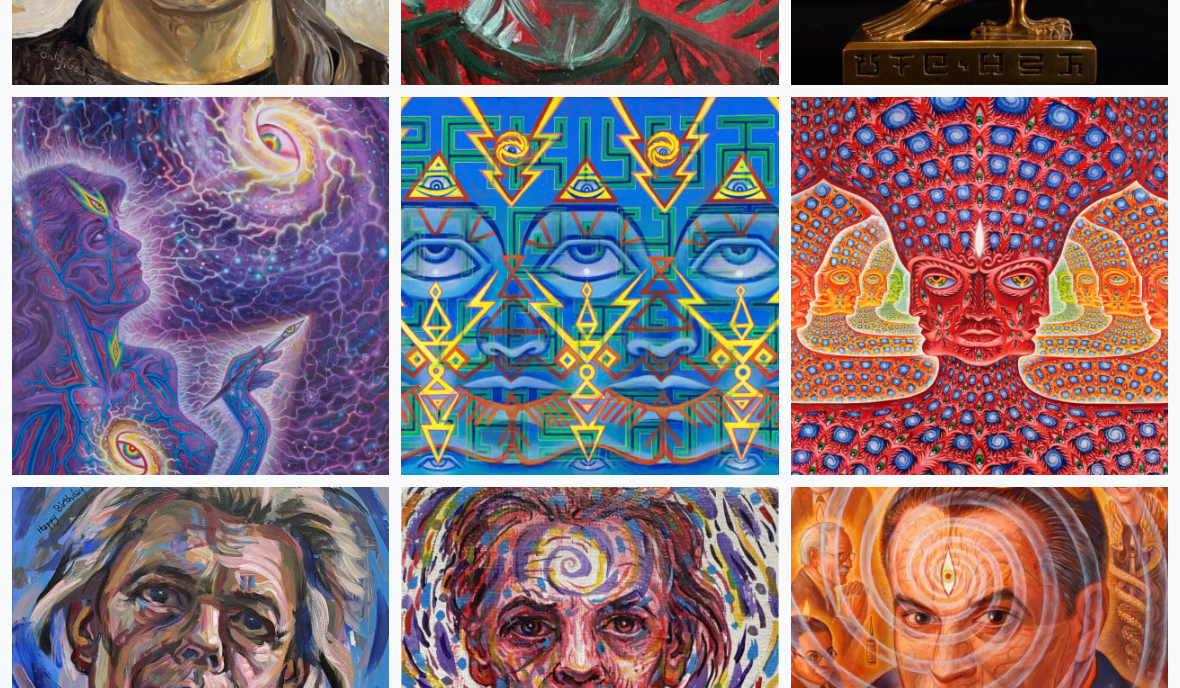 click at bounding box center (200, 285) 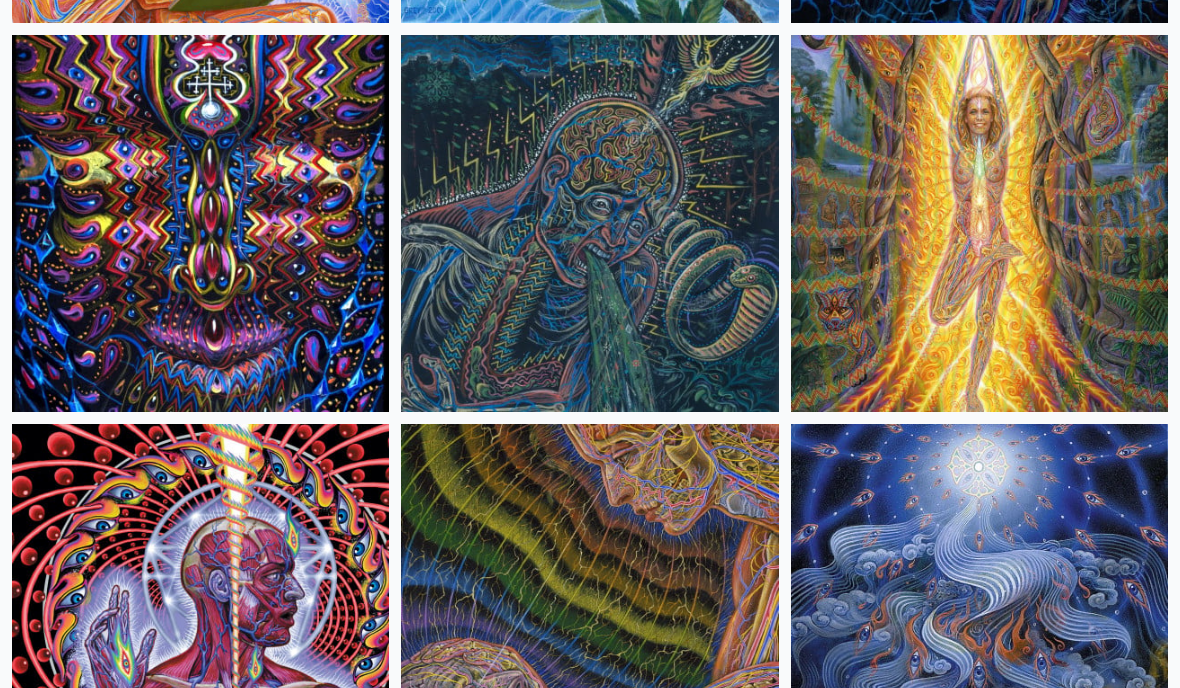 scroll, scrollTop: 20434, scrollLeft: 0, axis: vertical 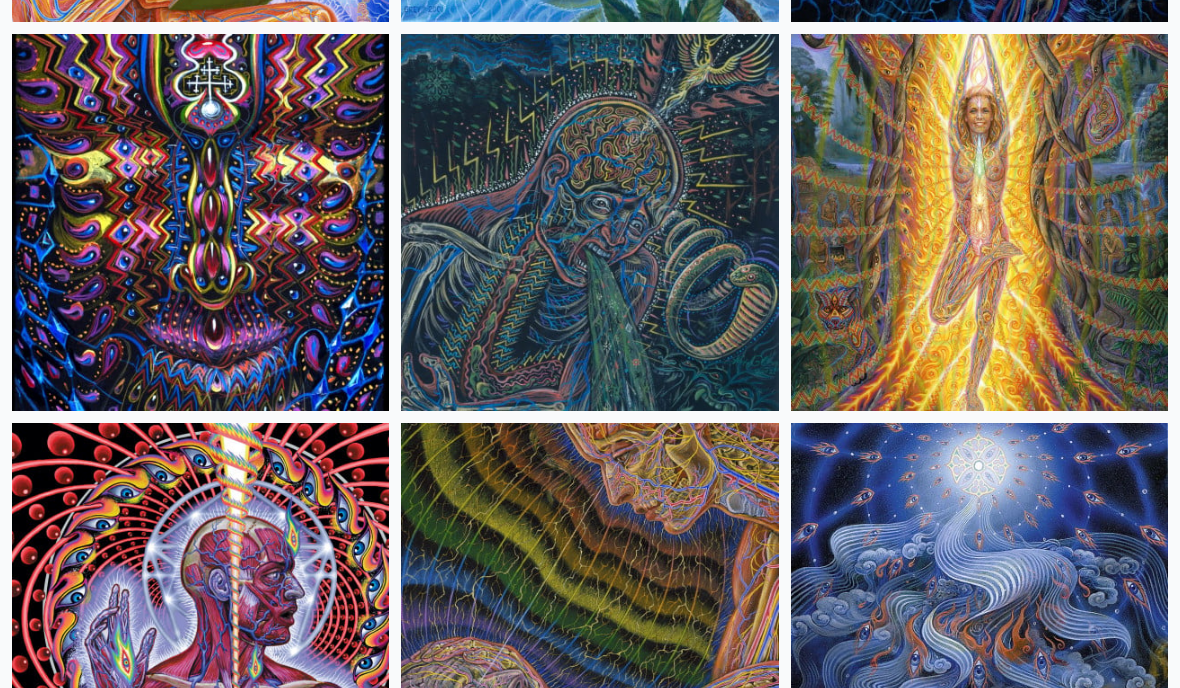 click at bounding box center [589, 223] 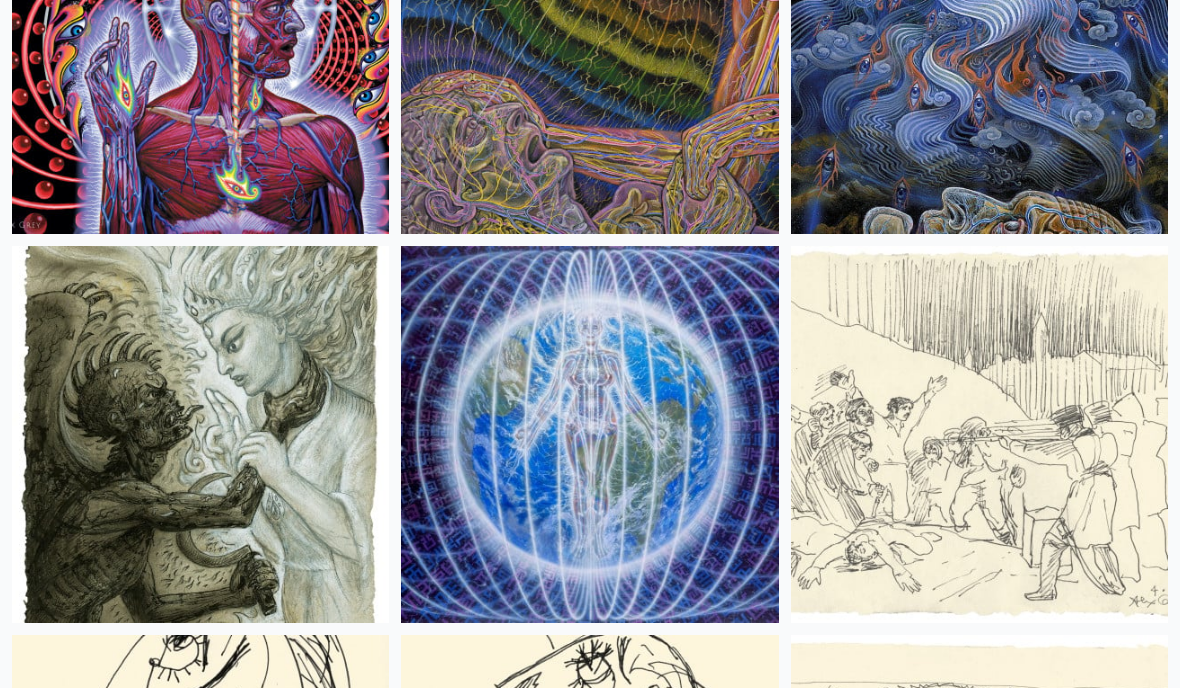 scroll, scrollTop: 21013, scrollLeft: 0, axis: vertical 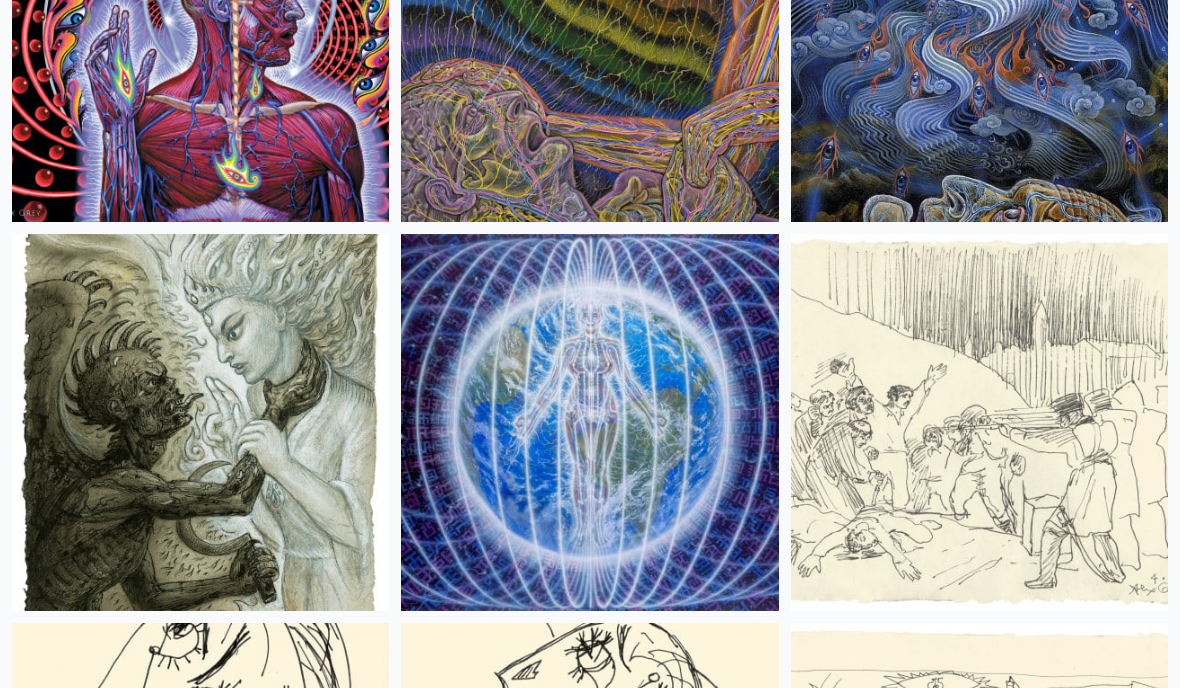 click at bounding box center (589, 423) 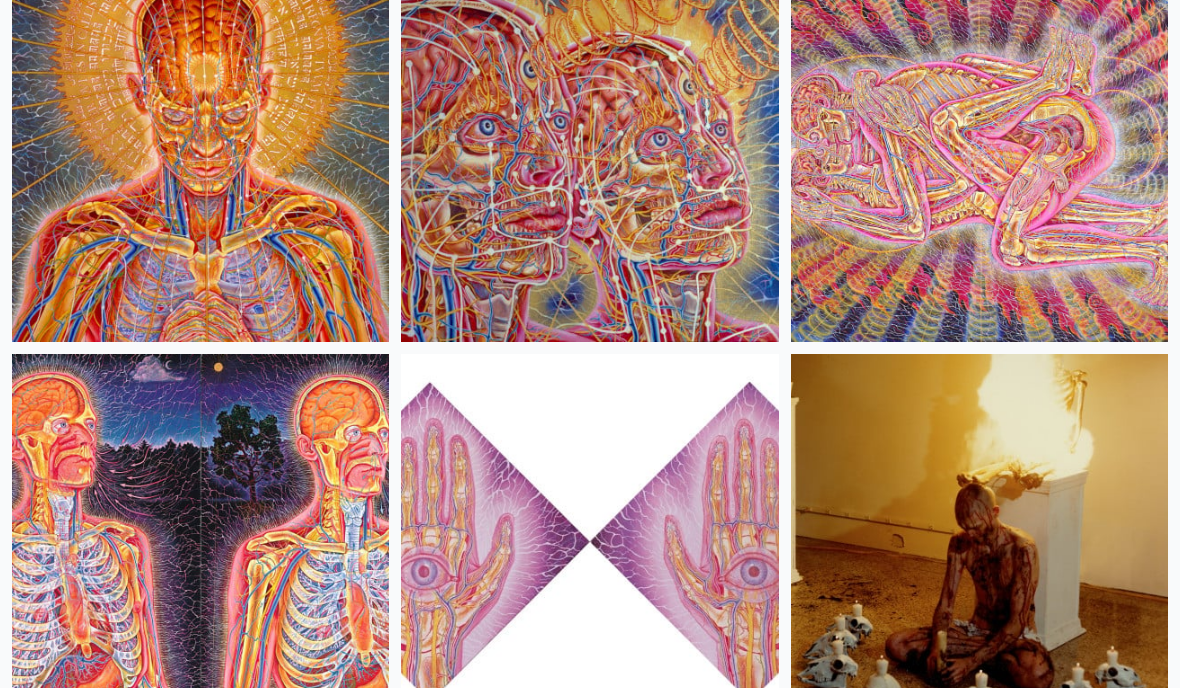 scroll, scrollTop: 36445, scrollLeft: 0, axis: vertical 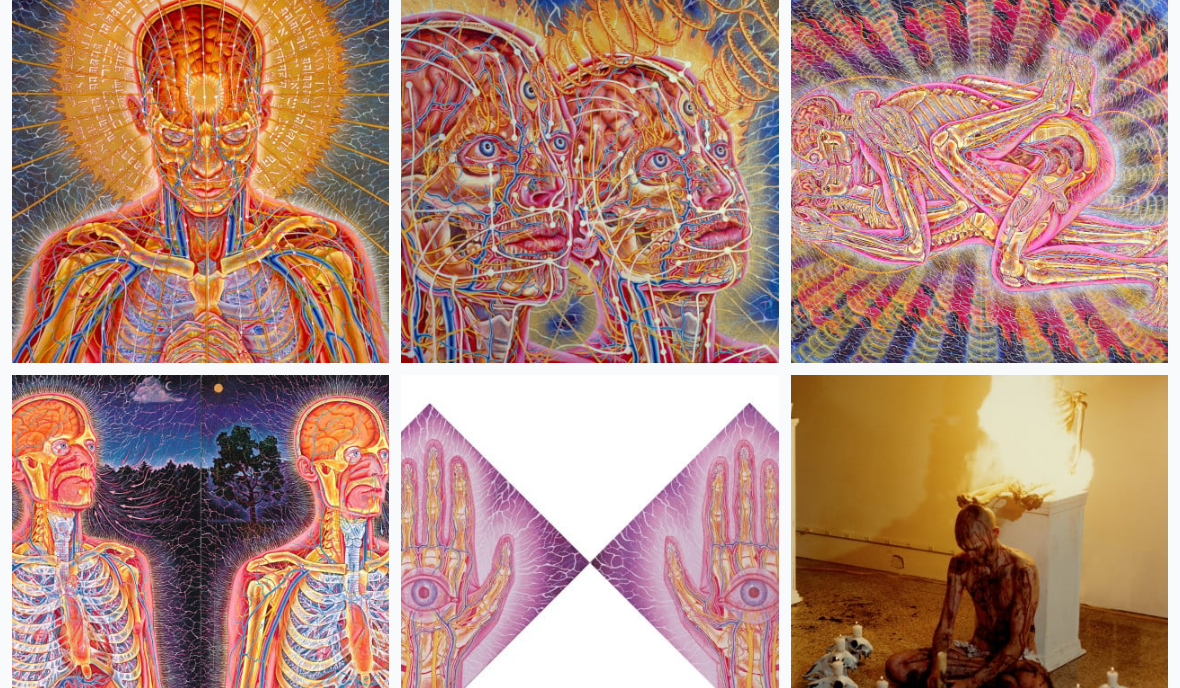 click at bounding box center (589, 175) 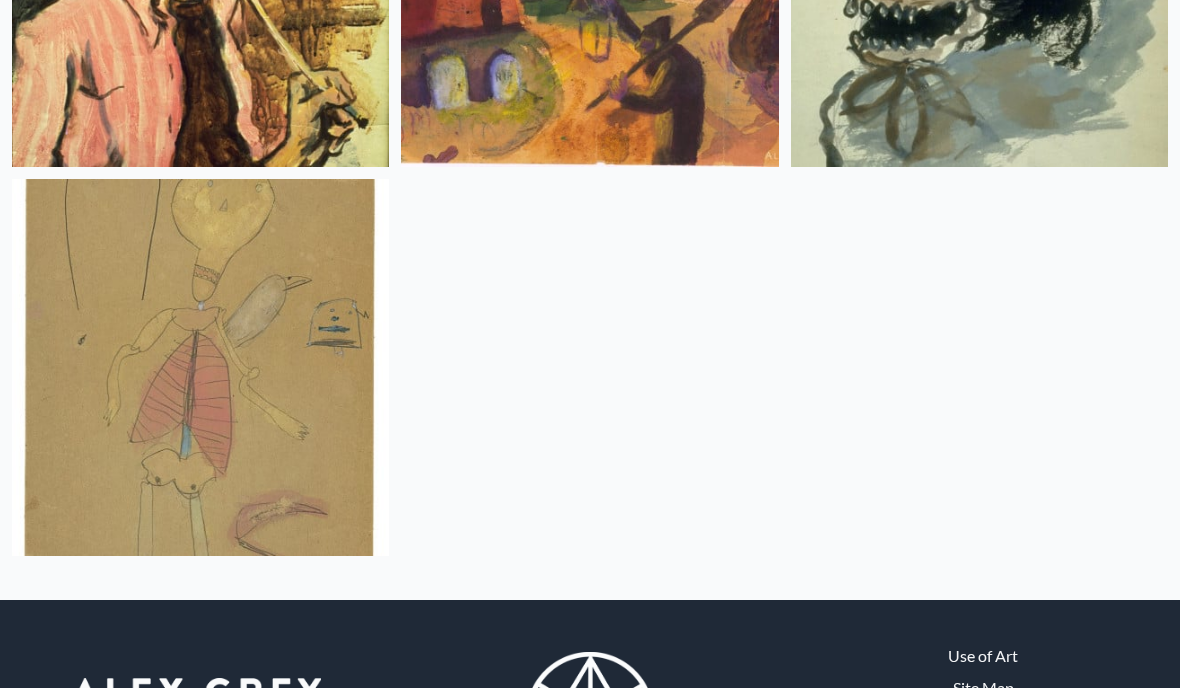scroll, scrollTop: 44054, scrollLeft: 0, axis: vertical 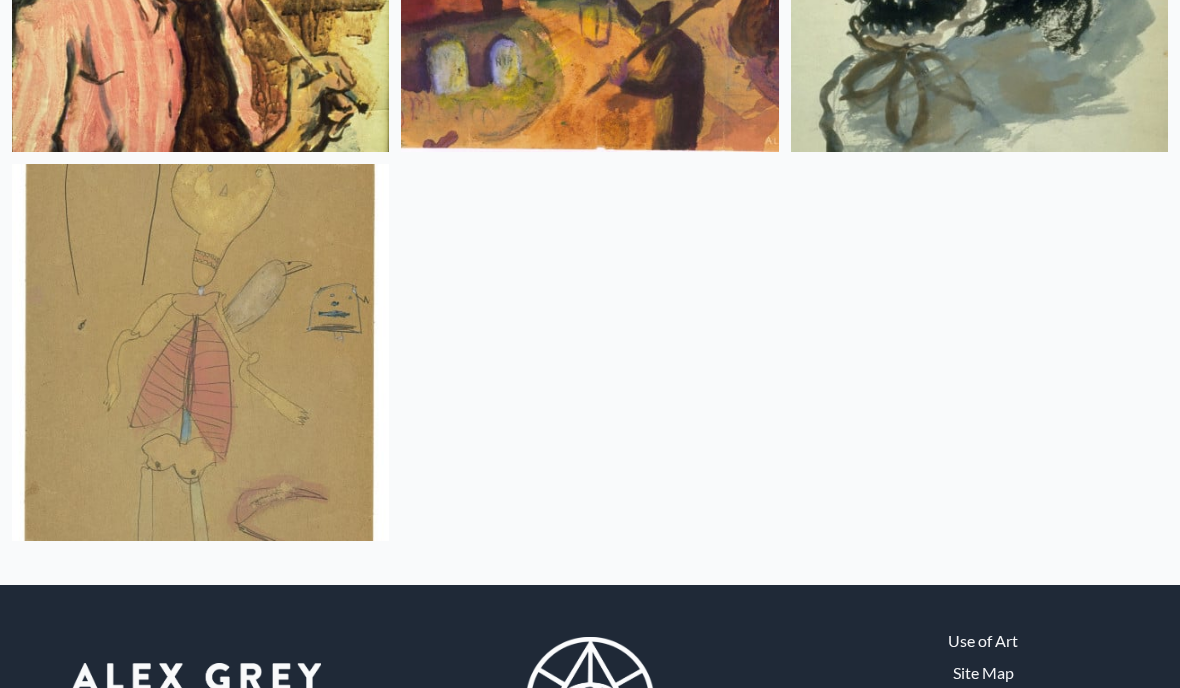 click at bounding box center [200, 353] 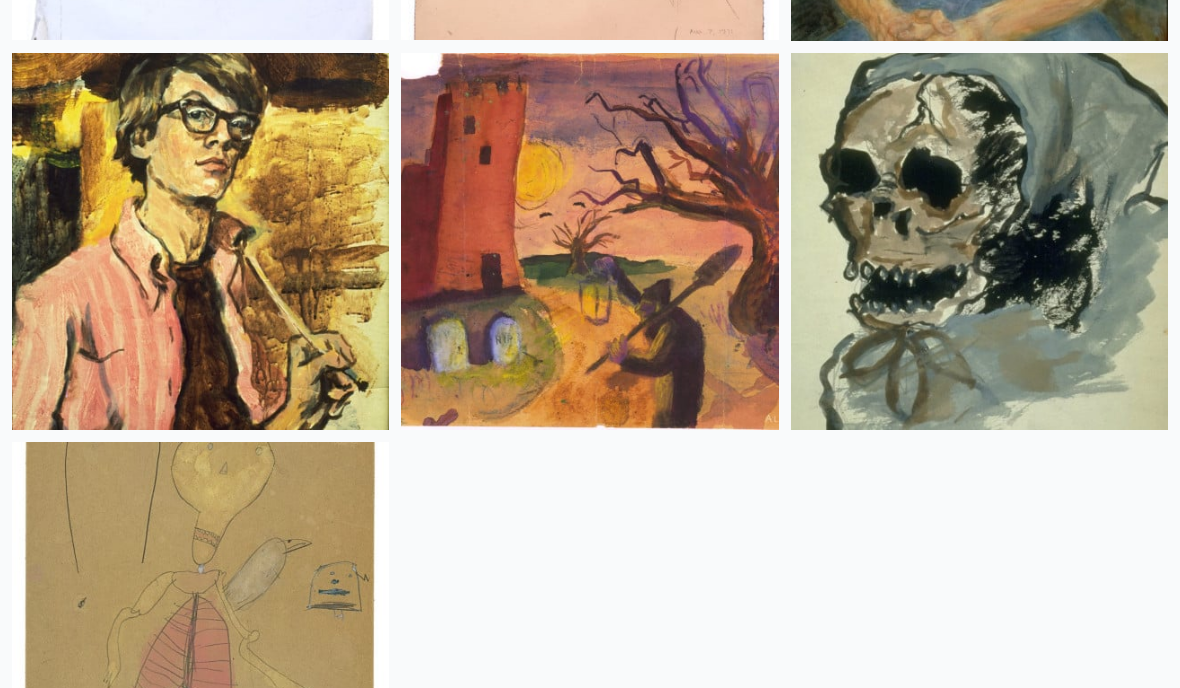 scroll, scrollTop: 43776, scrollLeft: 0, axis: vertical 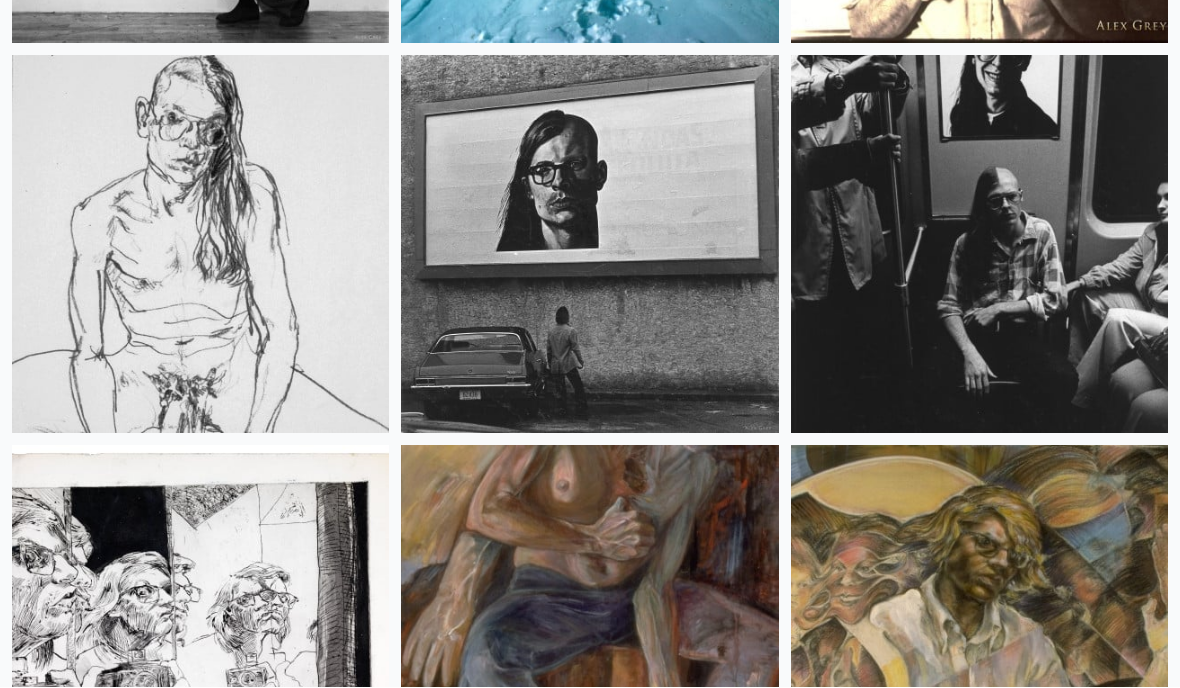 click at bounding box center (200, 244) 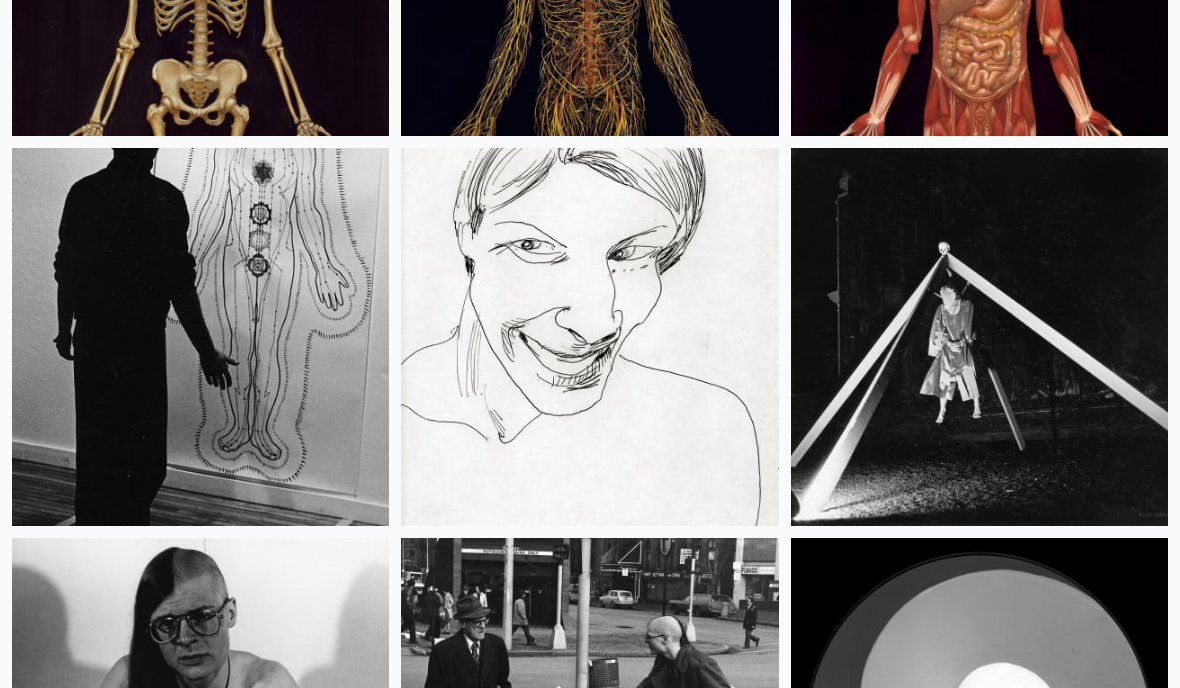 scroll, scrollTop: 41244, scrollLeft: 0, axis: vertical 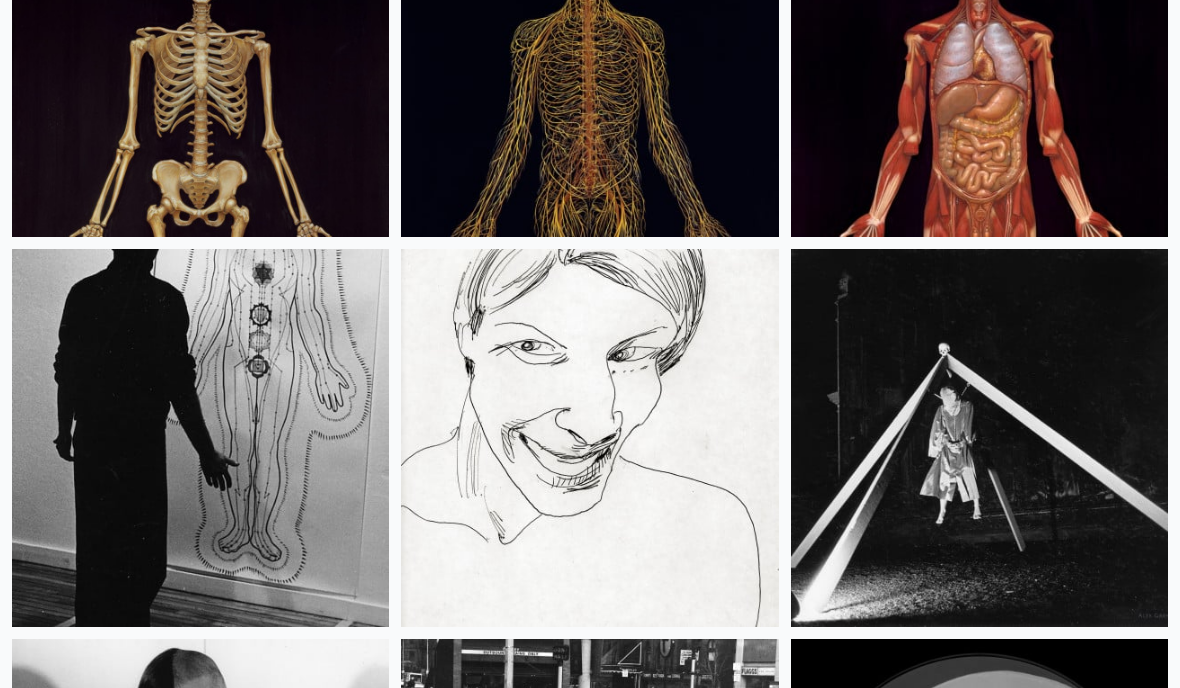 click at bounding box center (200, 437) 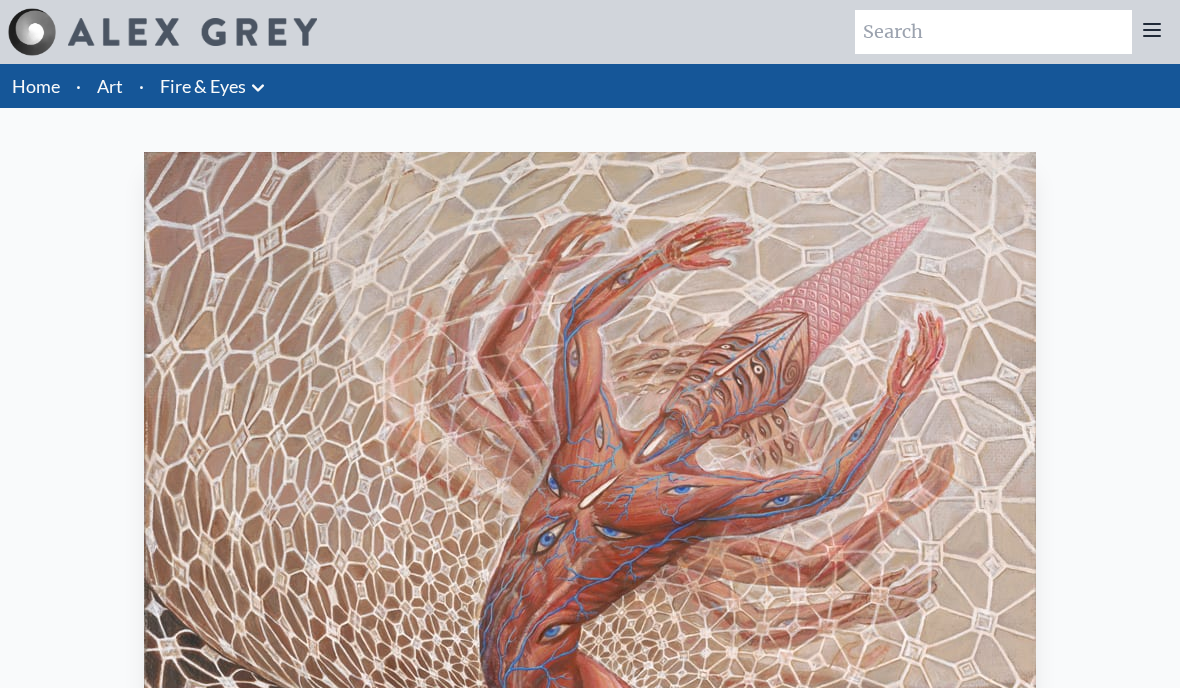 scroll, scrollTop: 0, scrollLeft: 0, axis: both 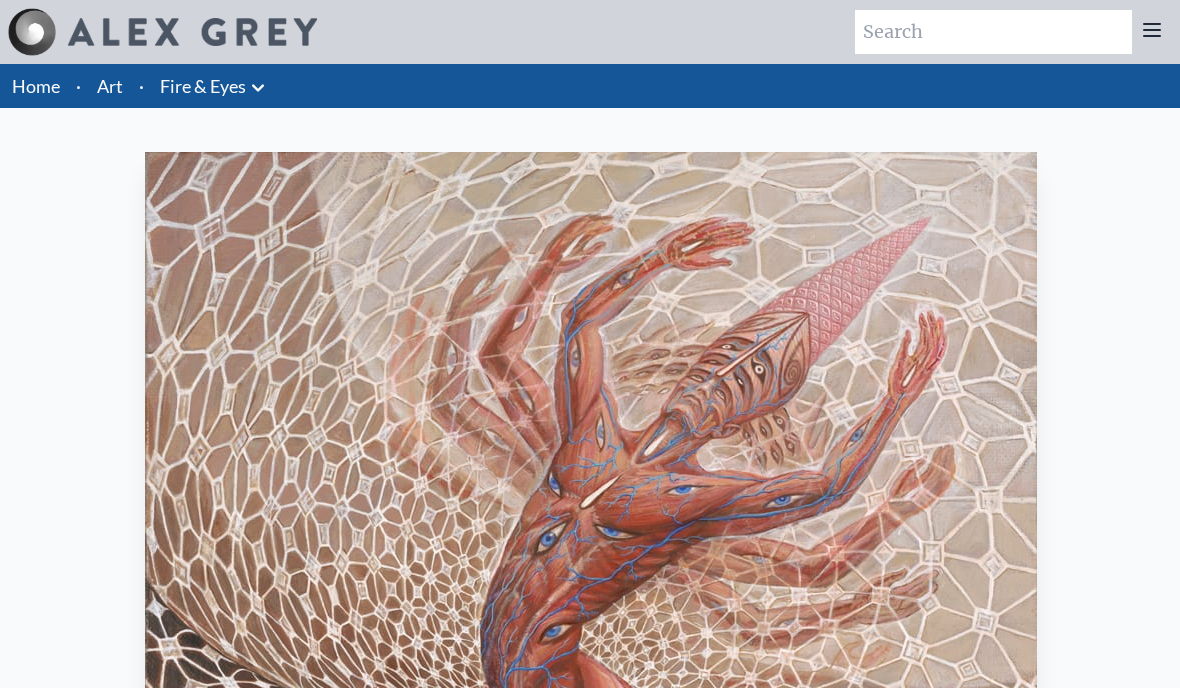 click on "Study for the Great Turn
2020,  oil on linen, 20 x 24 in.
Visit the CoSM Shop" at bounding box center (591, 809) 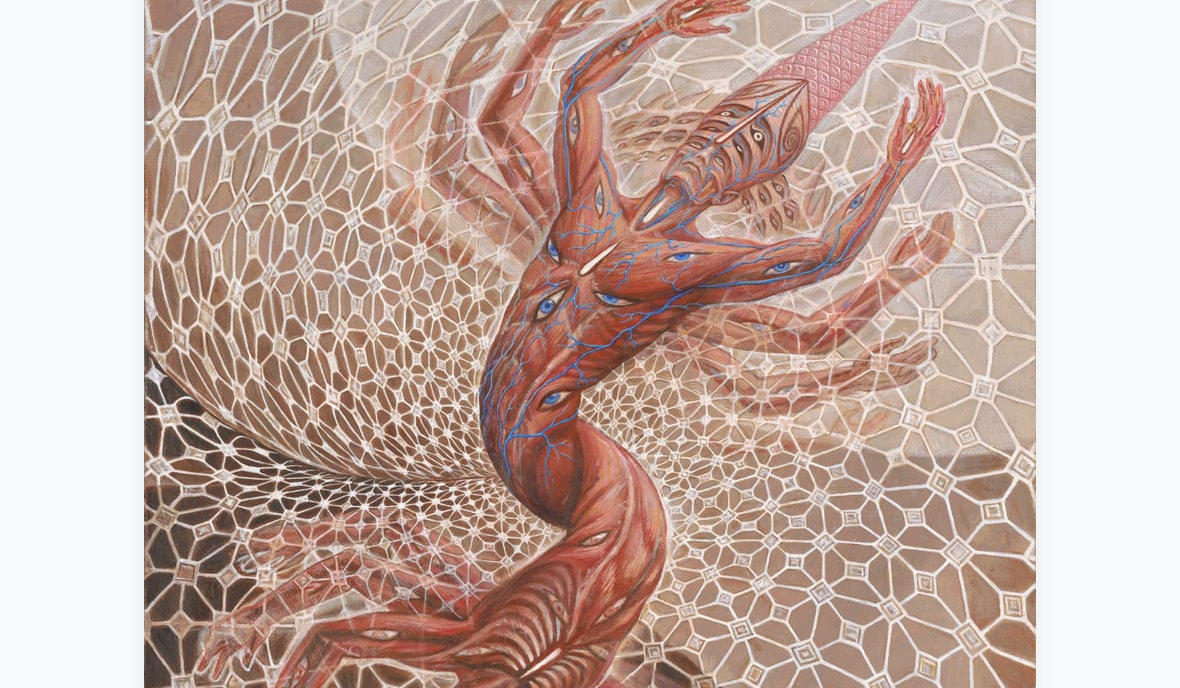 scroll, scrollTop: 0, scrollLeft: 0, axis: both 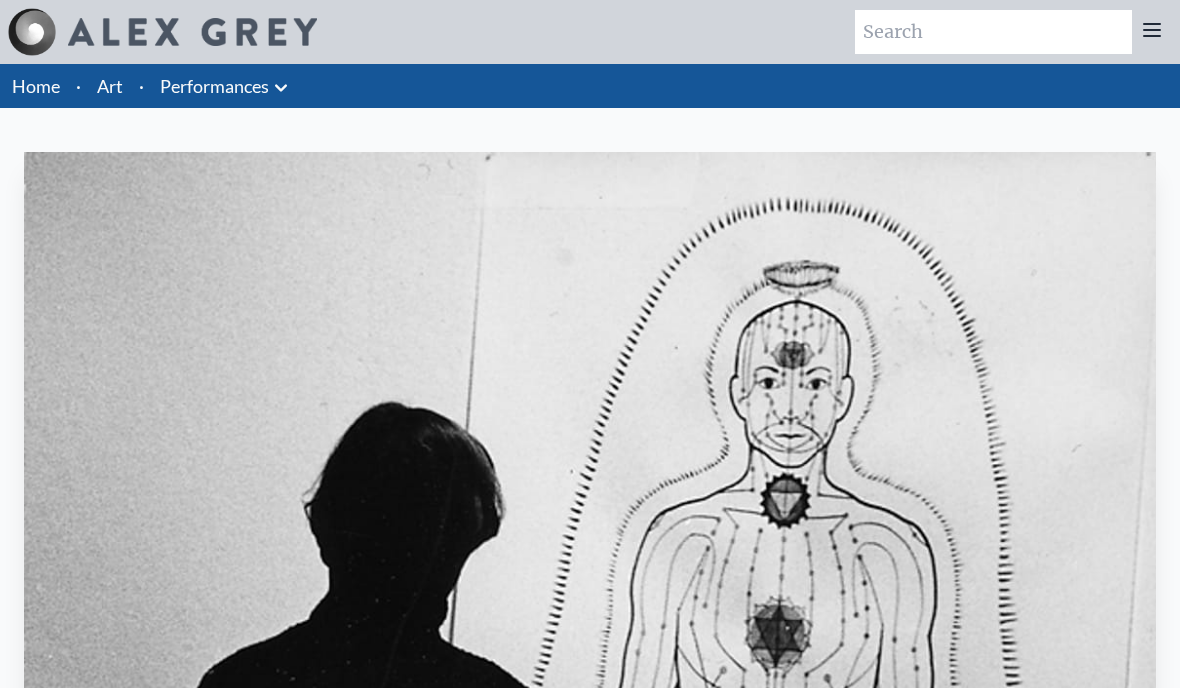 click on "Art" at bounding box center [110, 86] 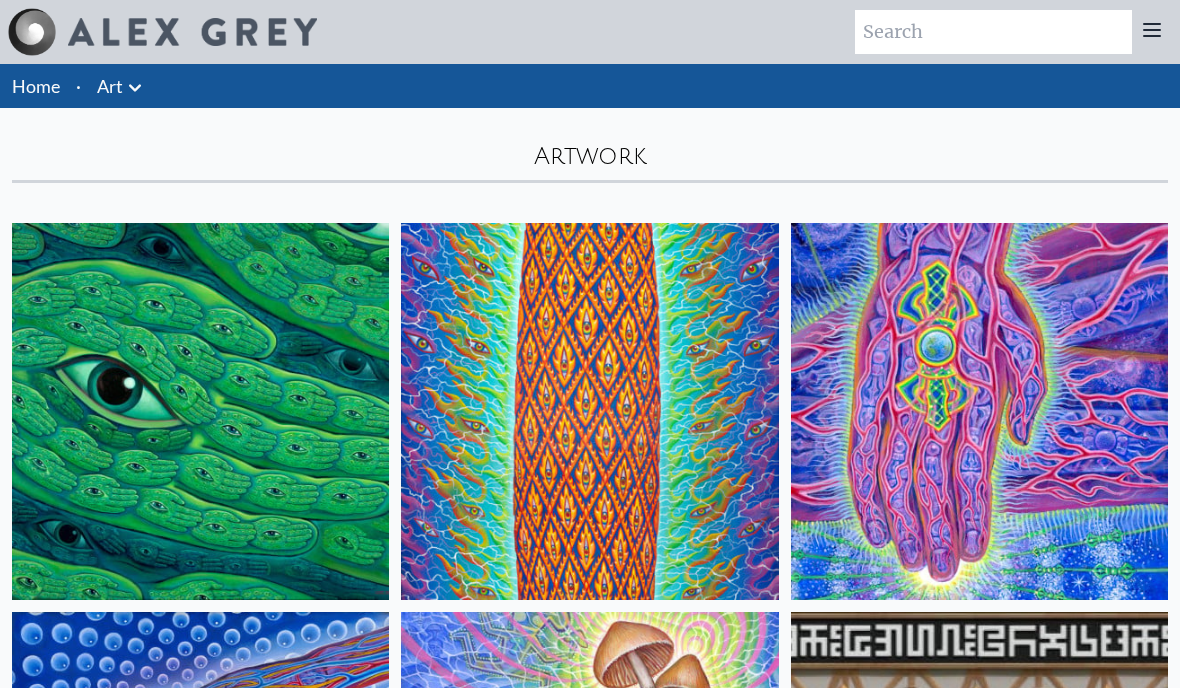 scroll, scrollTop: 0, scrollLeft: 0, axis: both 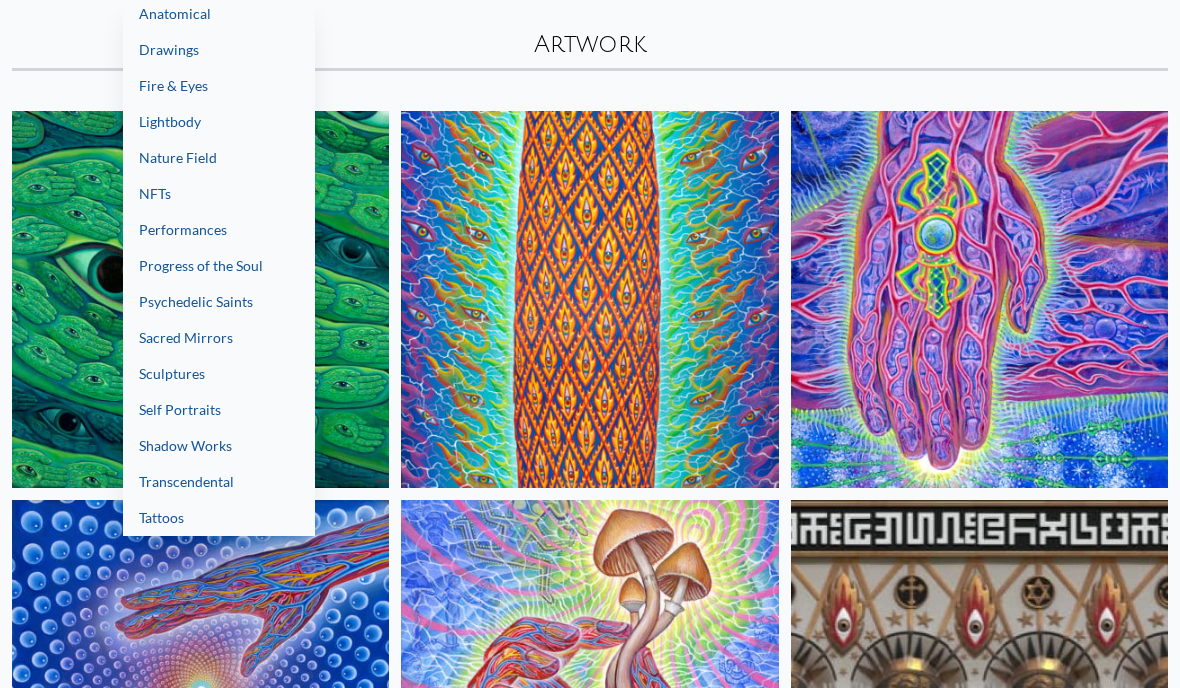 click on "Sculptures" at bounding box center (219, 374) 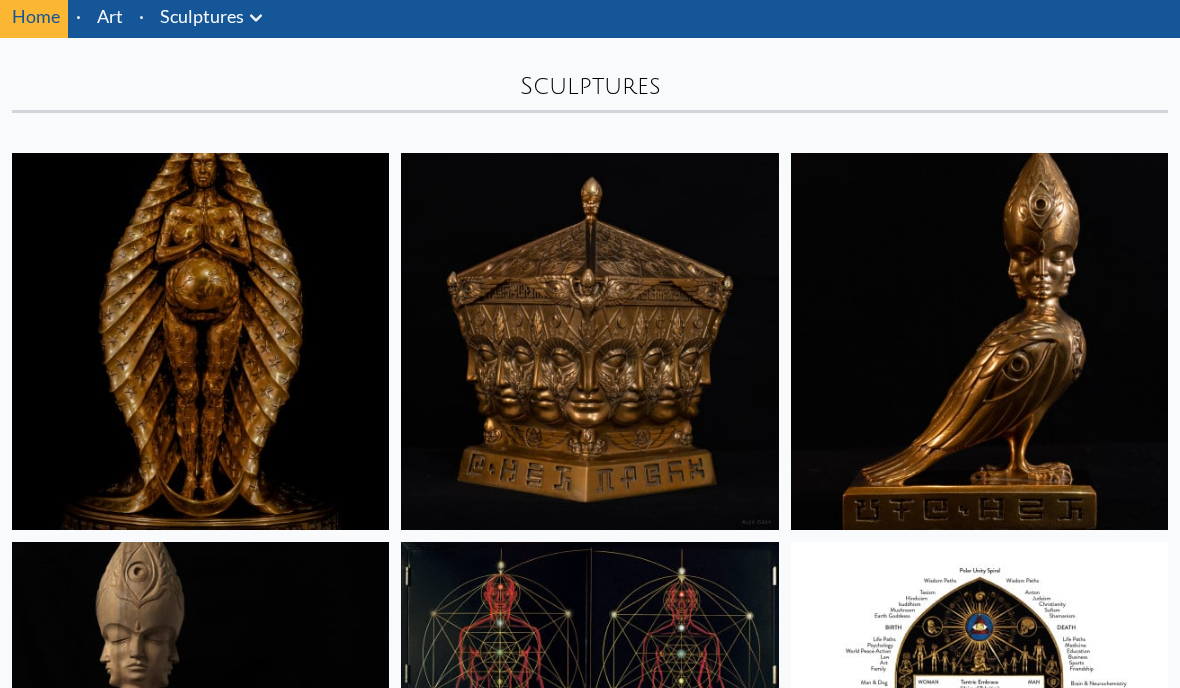 scroll, scrollTop: 0, scrollLeft: 0, axis: both 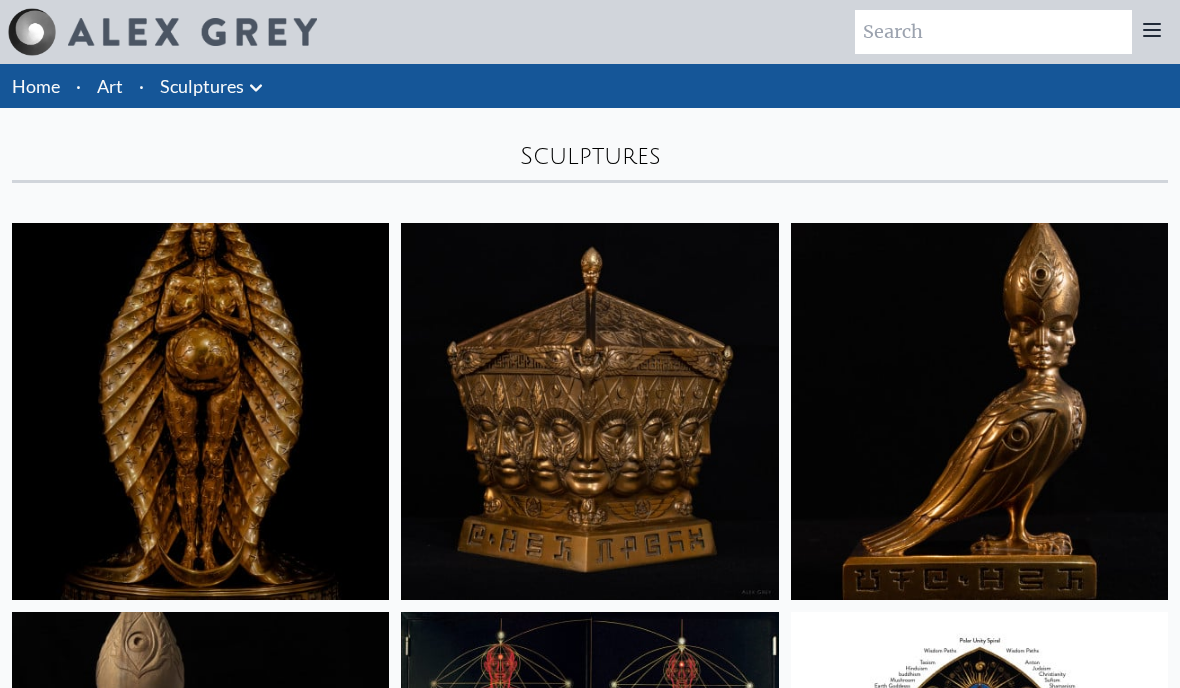 click at bounding box center [192, 32] 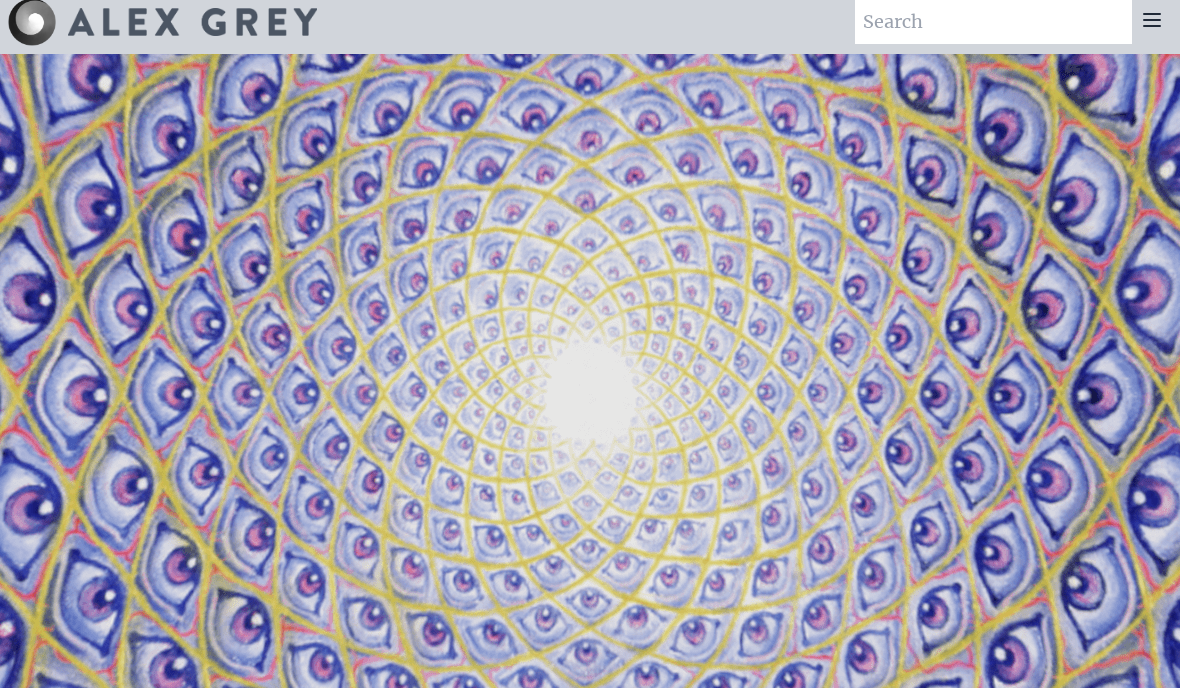 scroll, scrollTop: 0, scrollLeft: 0, axis: both 